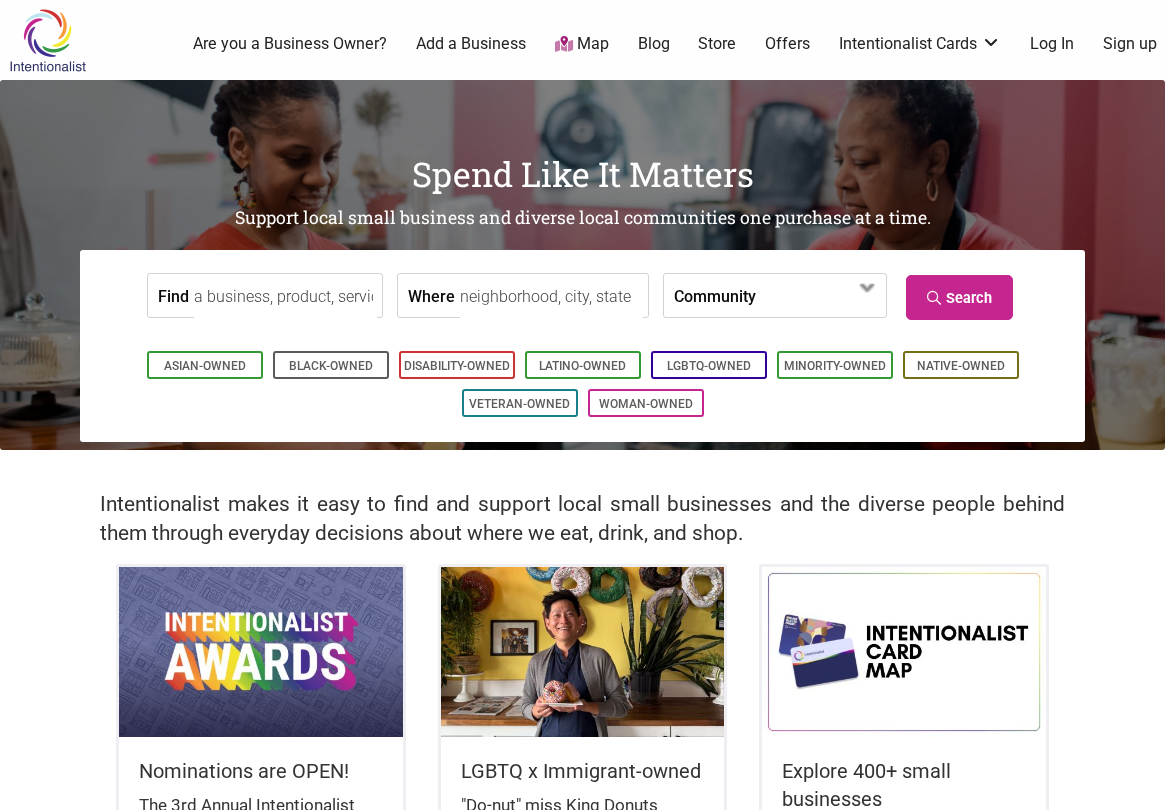 scroll, scrollTop: 0, scrollLeft: 0, axis: both 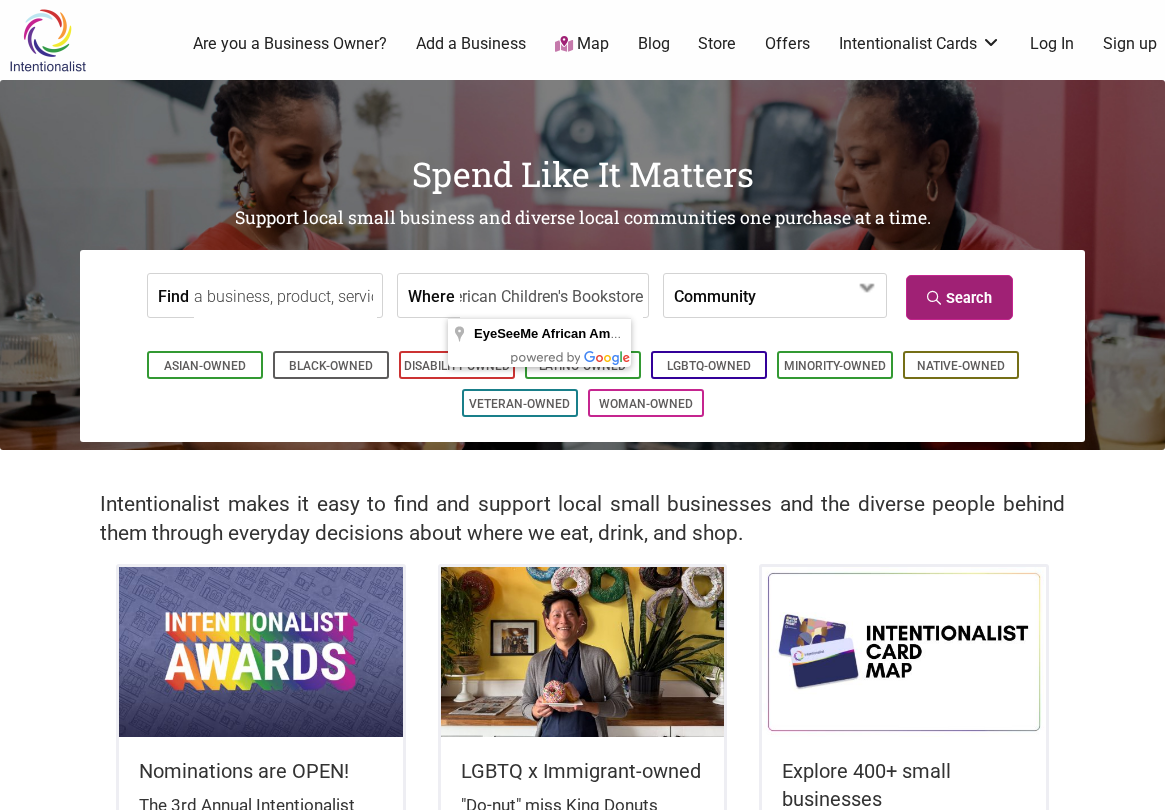 type on "EyeSeeMe African American Children's Bookstore" 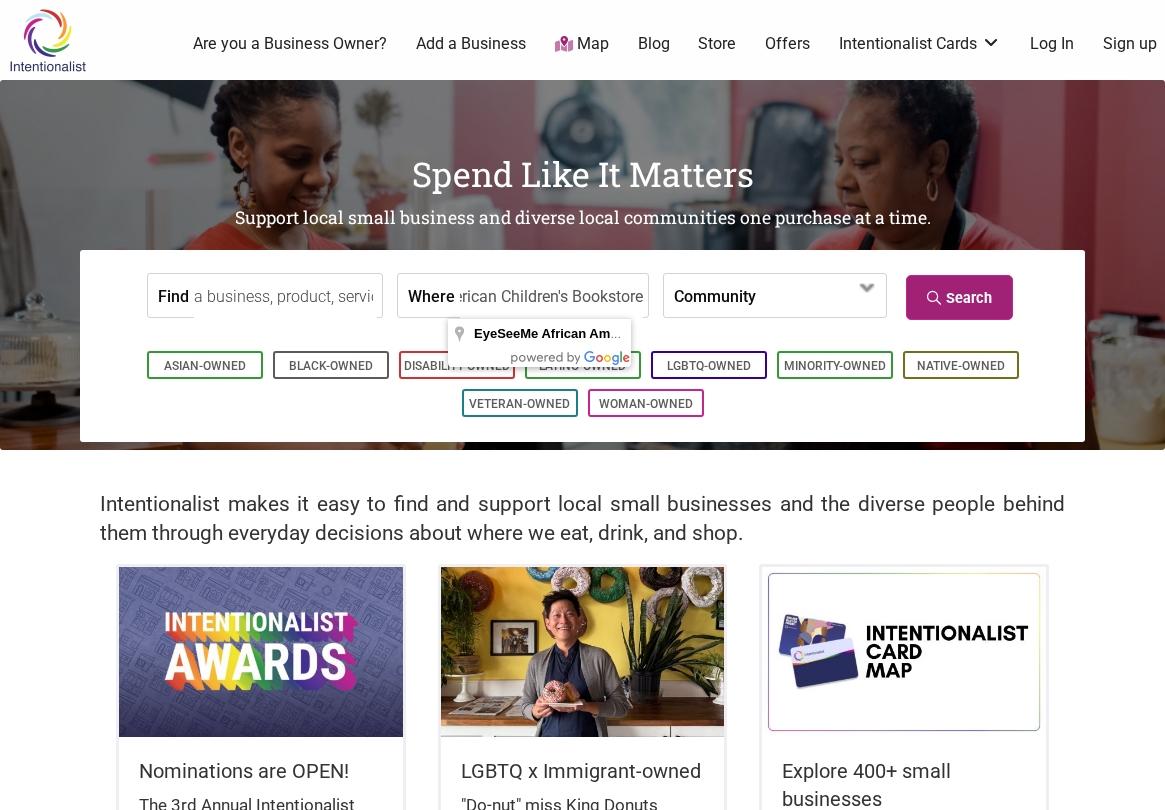 click on "Search" at bounding box center [959, 297] 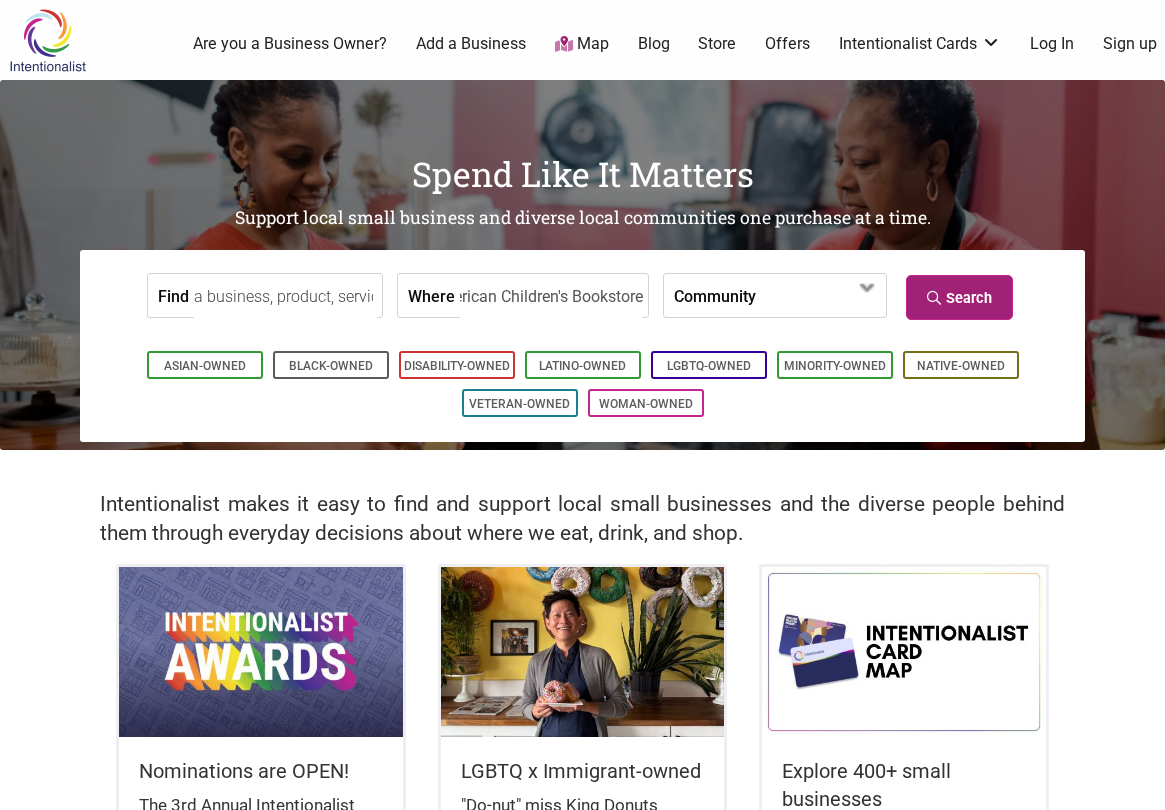 scroll, scrollTop: 0, scrollLeft: 0, axis: both 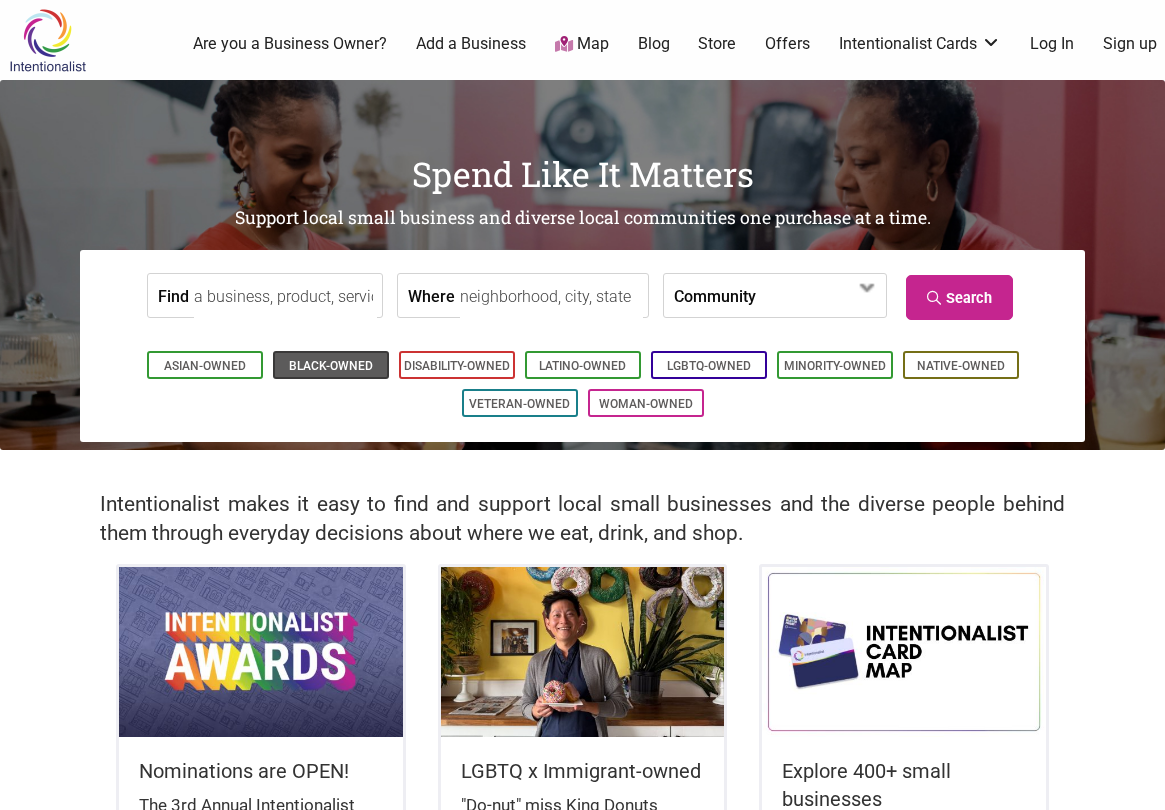 click on "Black-Owned" at bounding box center [331, 366] 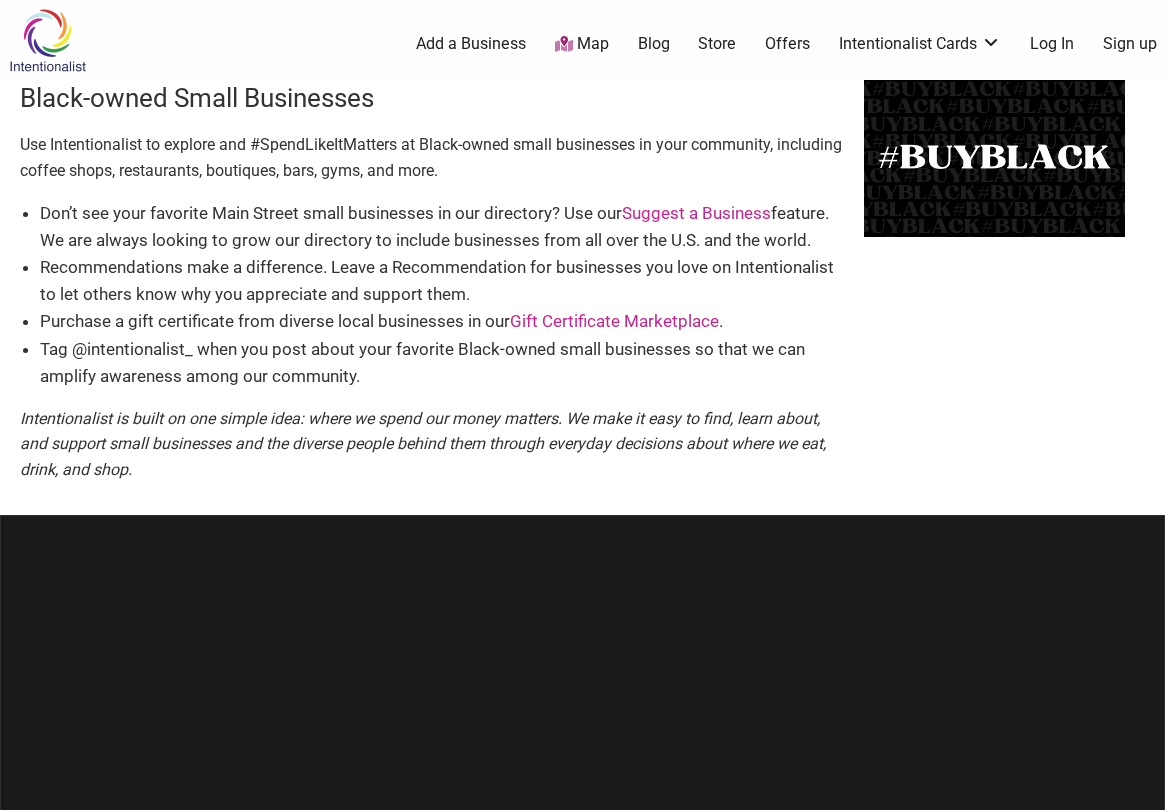 scroll, scrollTop: 0, scrollLeft: 0, axis: both 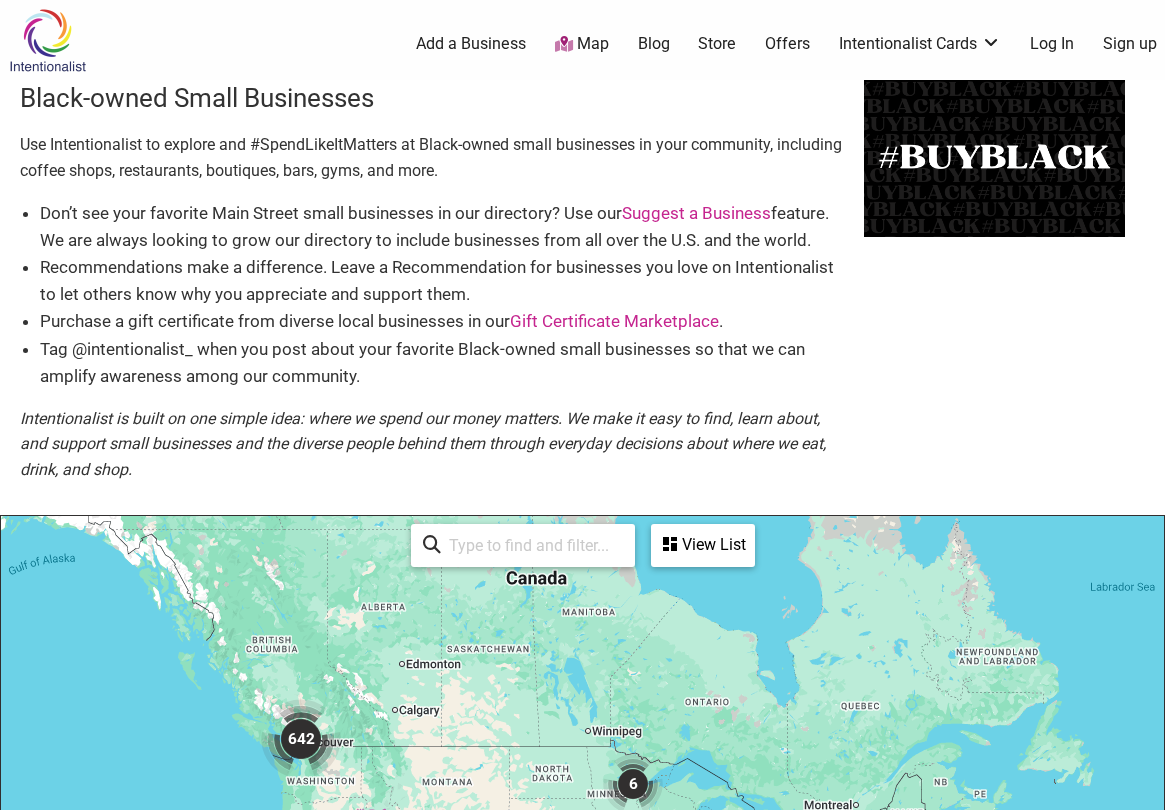 click on "Map" at bounding box center (582, 44) 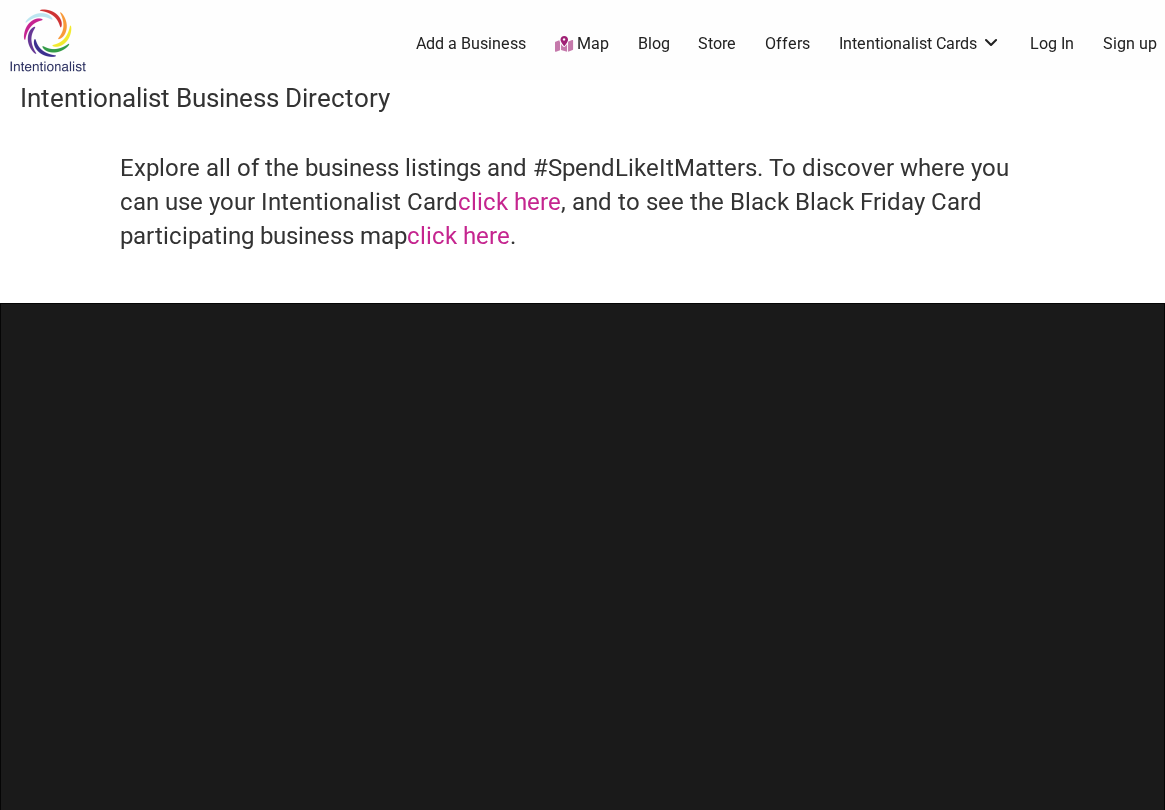 scroll, scrollTop: 0, scrollLeft: 0, axis: both 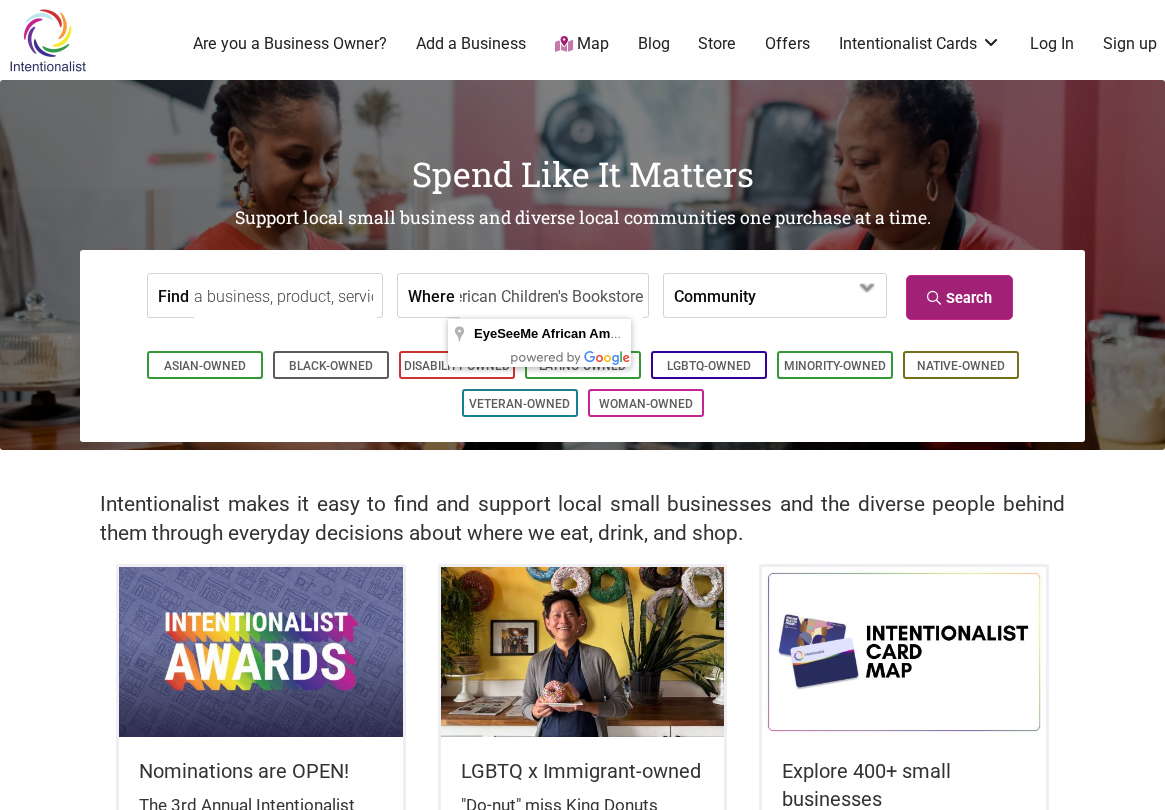 type on "EyeSeeMe African American Children's Bookstore" 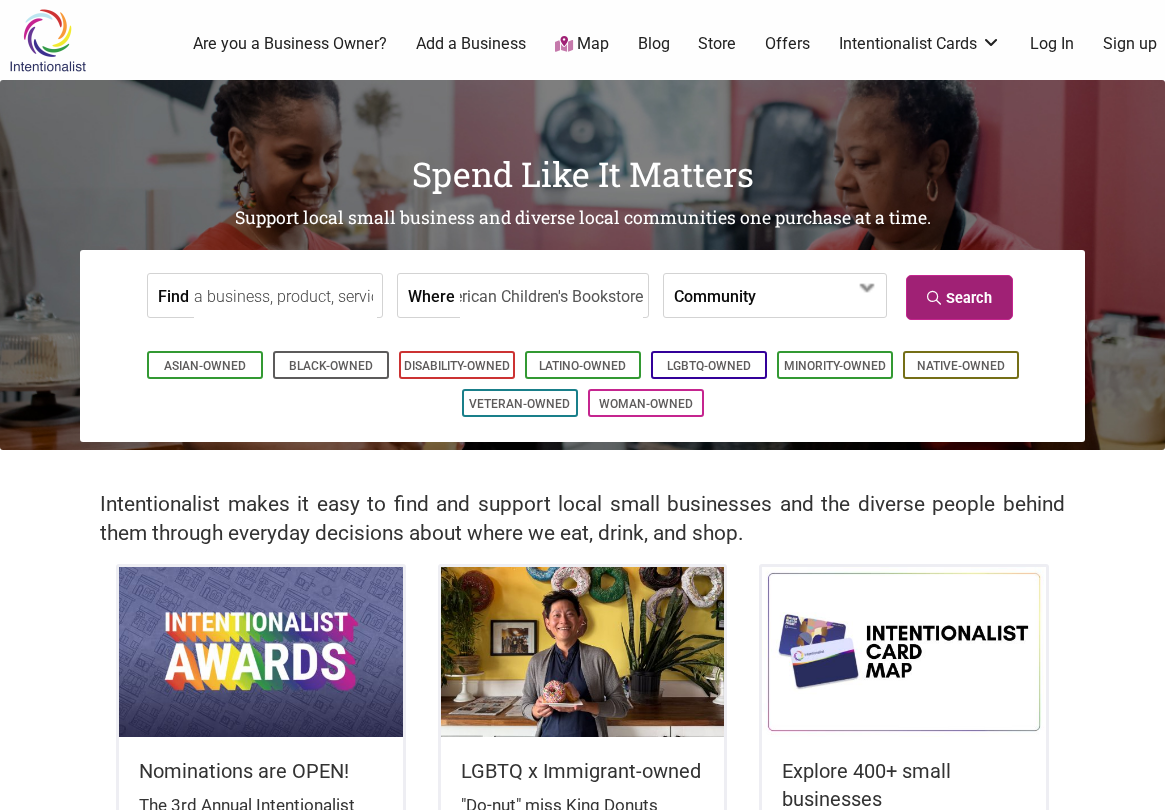 scroll, scrollTop: 0, scrollLeft: 0, axis: both 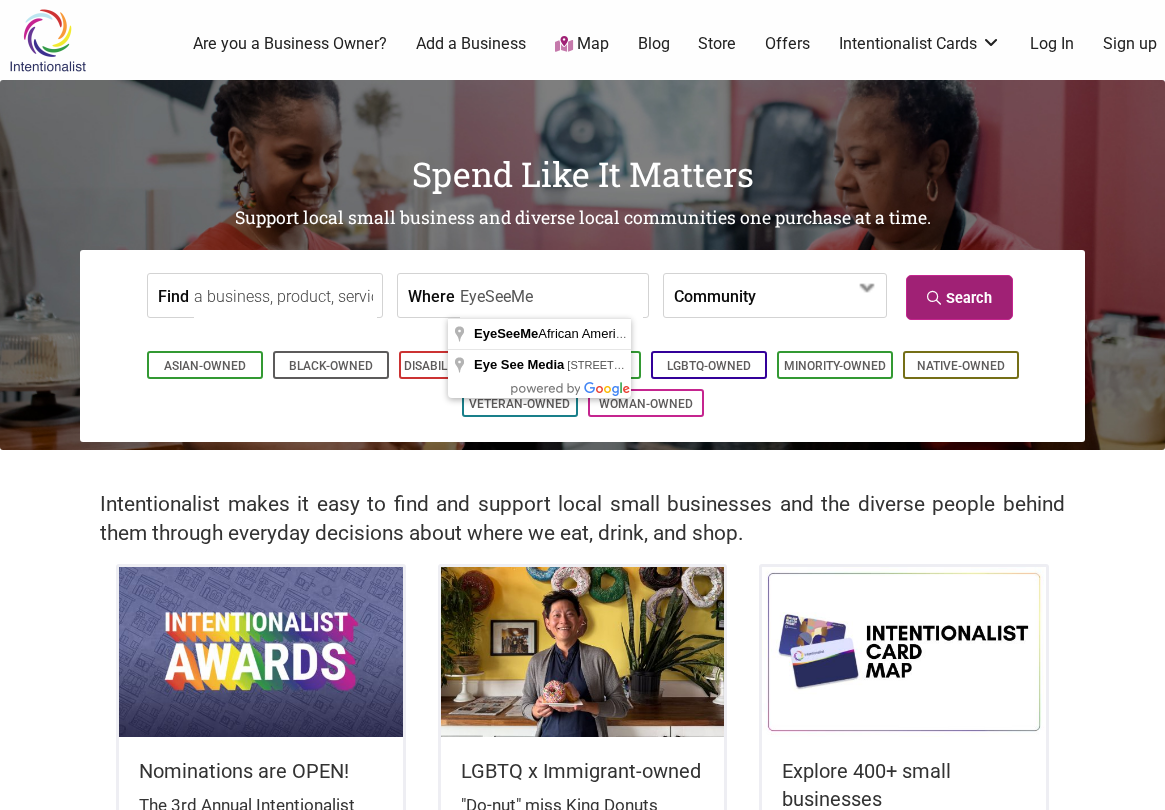 type on "EyeSeeMe" 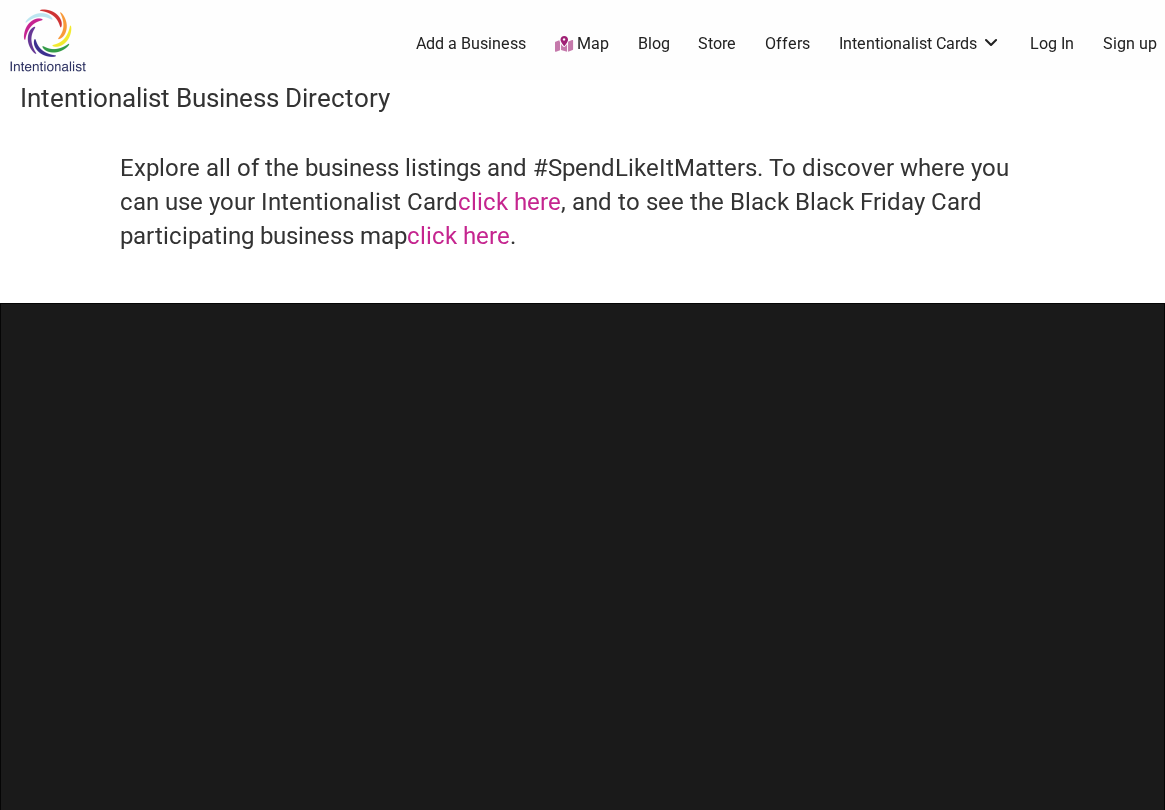 scroll, scrollTop: 0, scrollLeft: 0, axis: both 